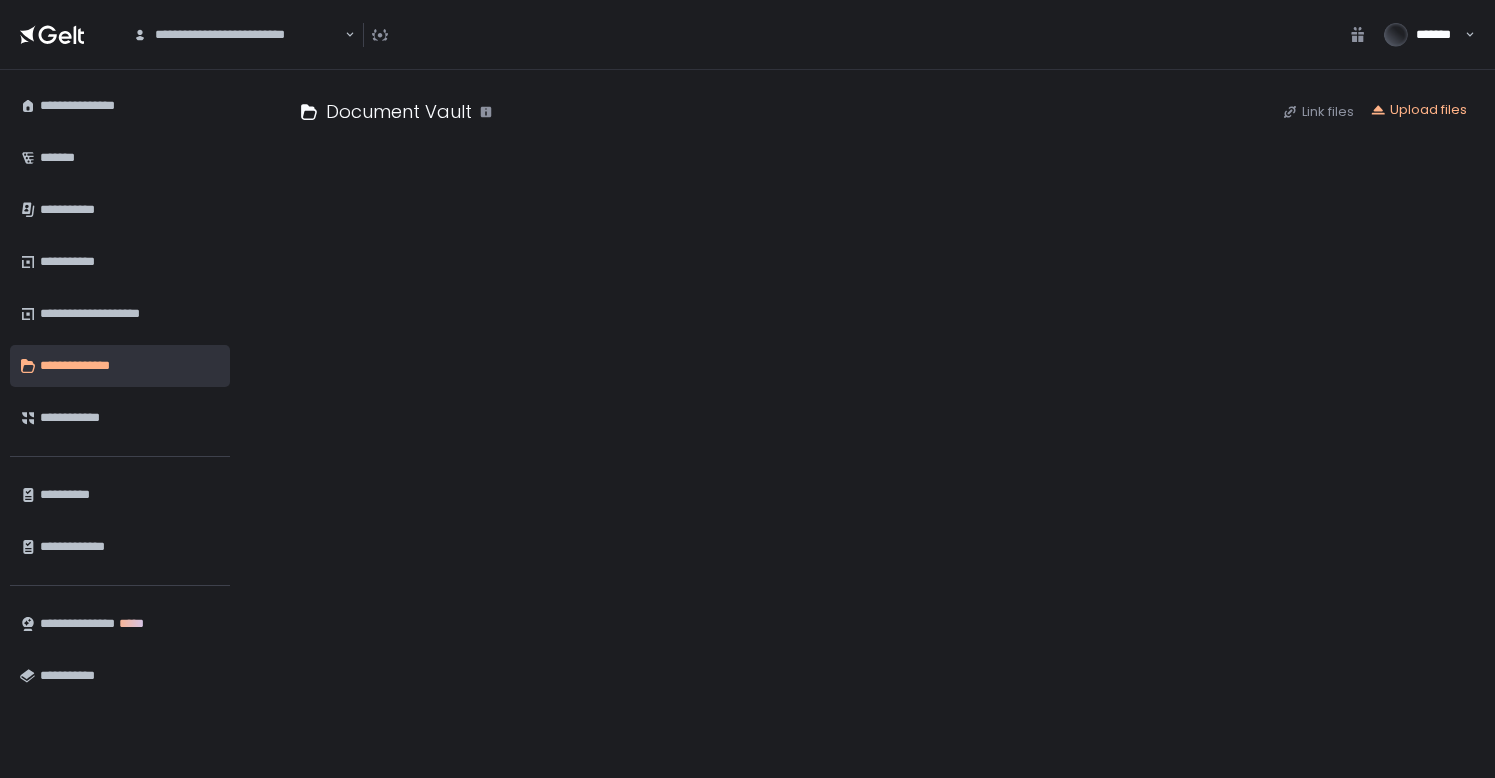 scroll, scrollTop: 0, scrollLeft: 0, axis: both 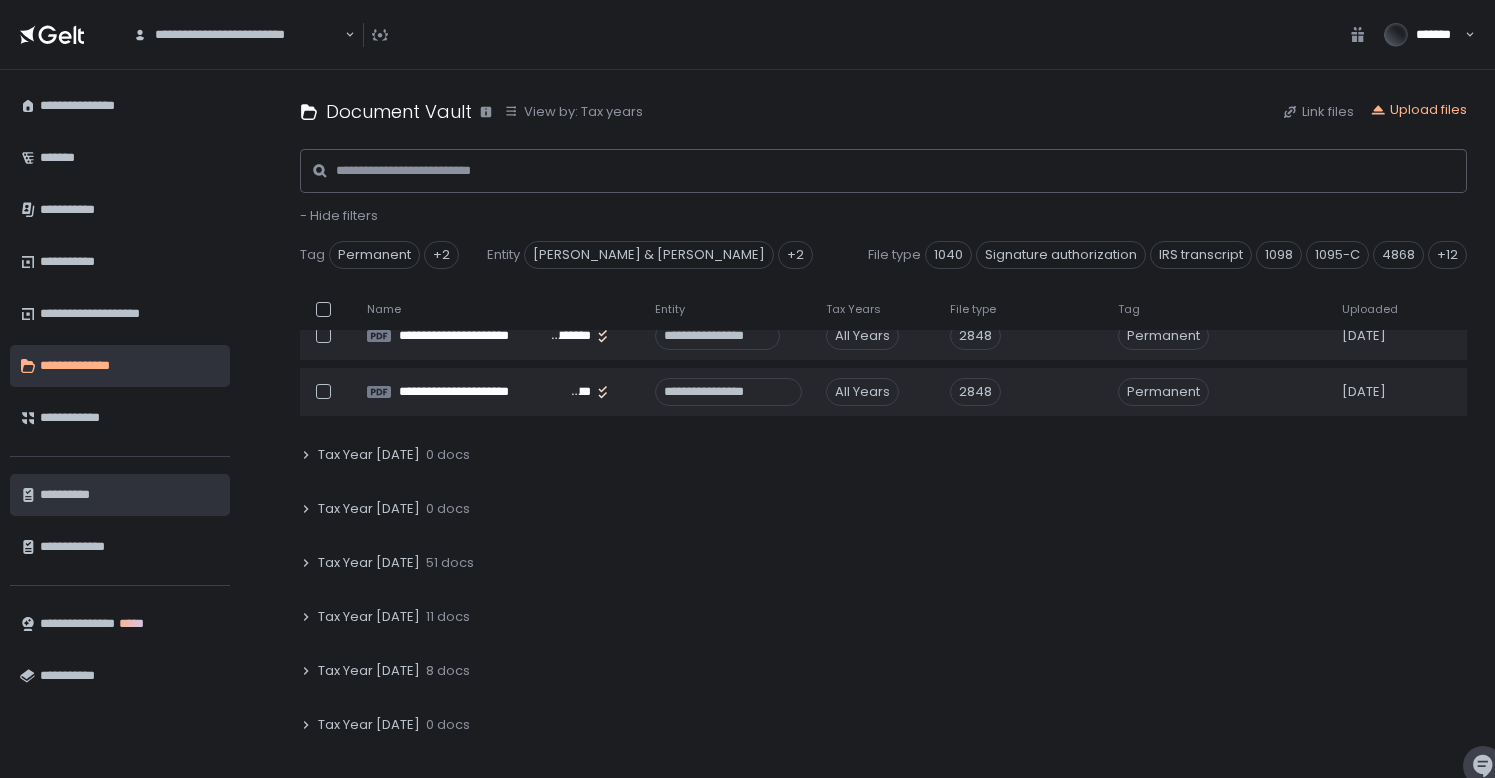 click on "**********" at bounding box center (130, 495) 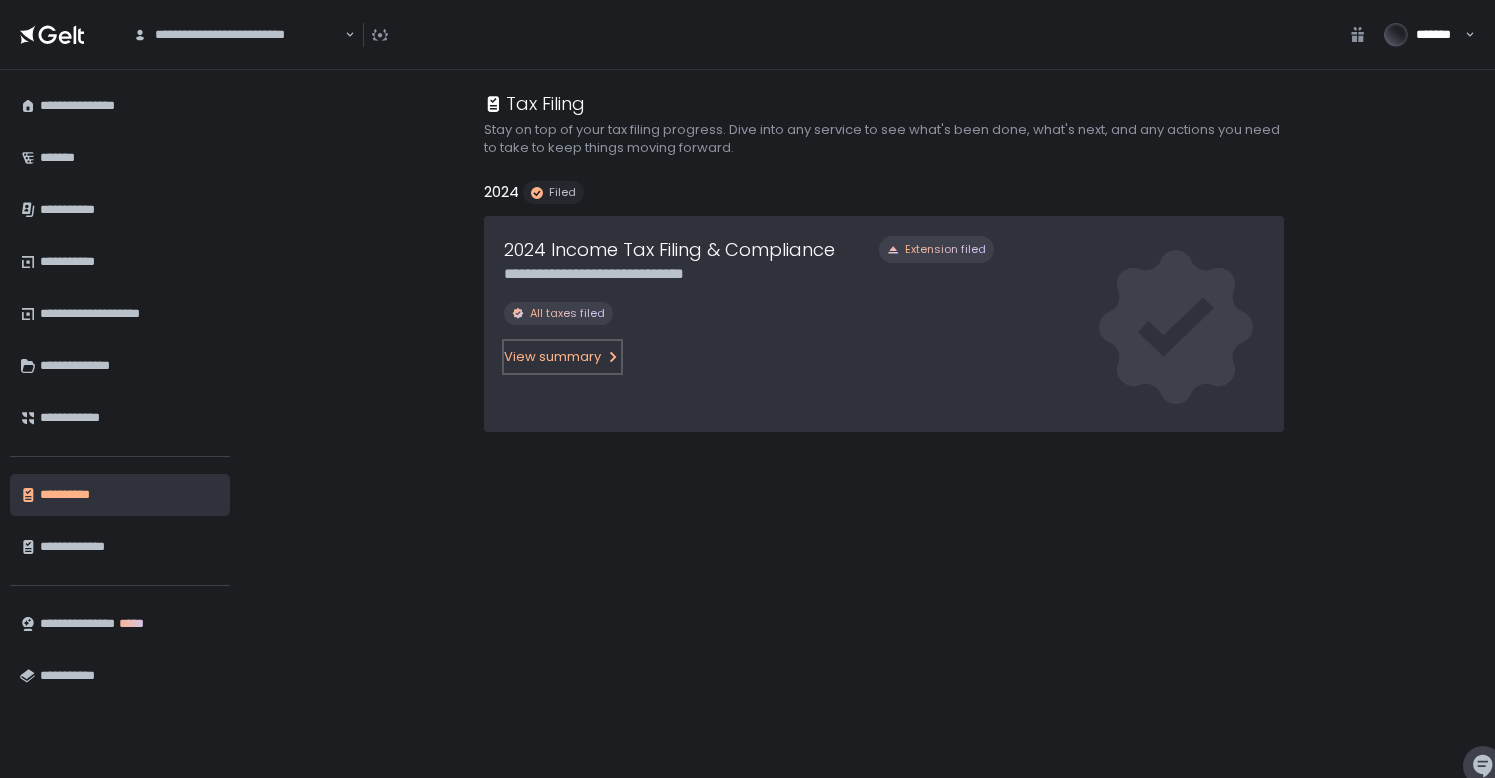 click on "View summary" 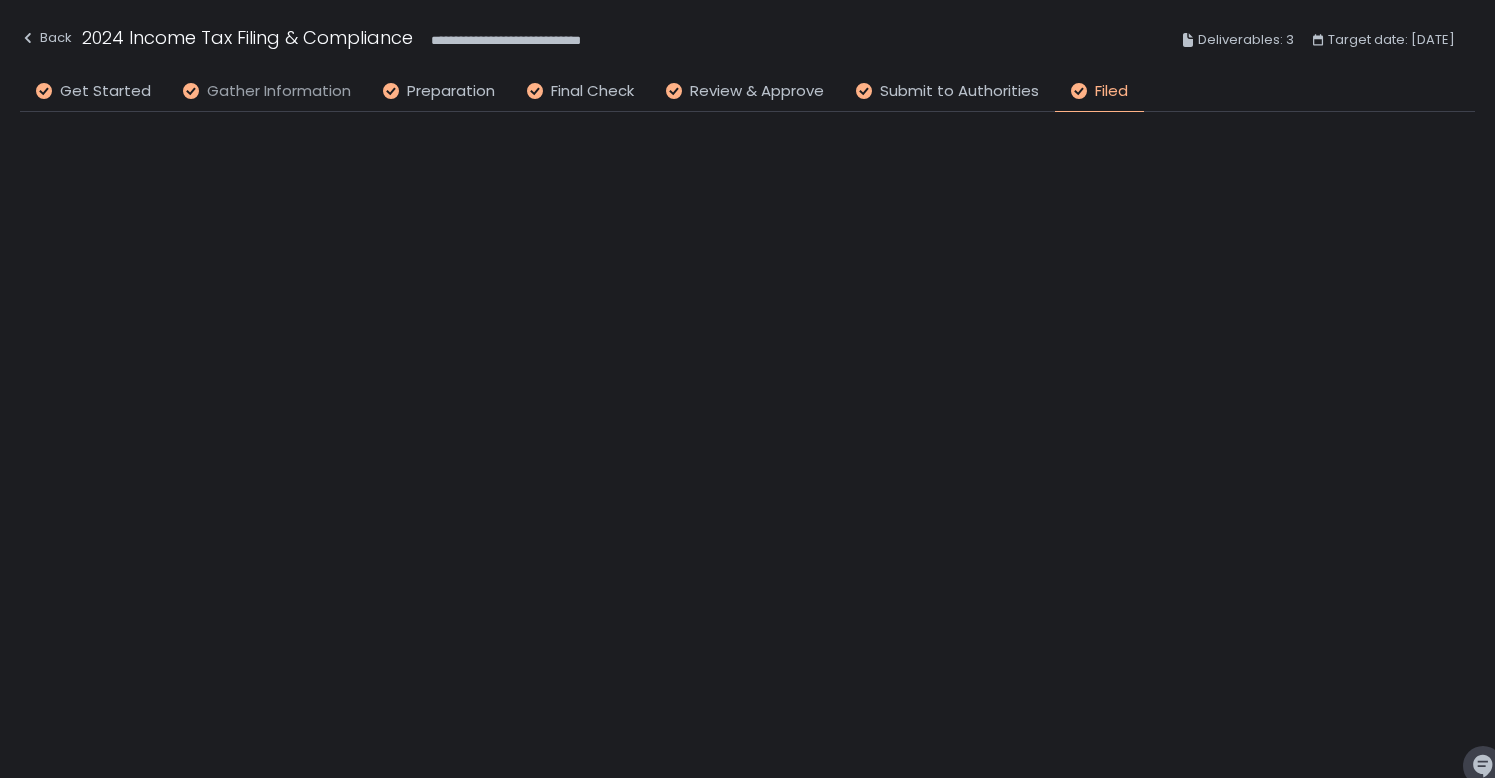 click on "Gather Information" at bounding box center (279, 91) 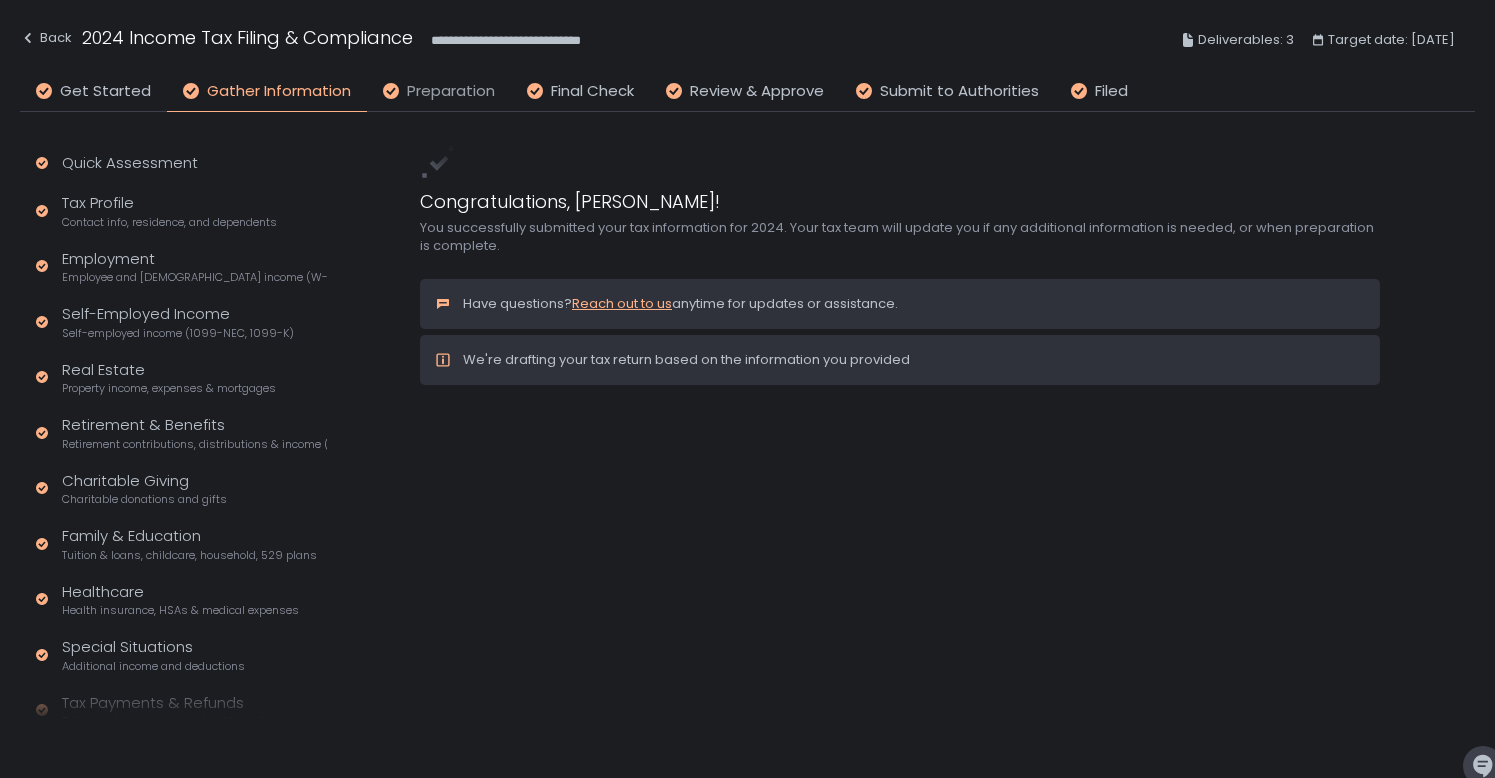 click on "Preparation" at bounding box center [451, 91] 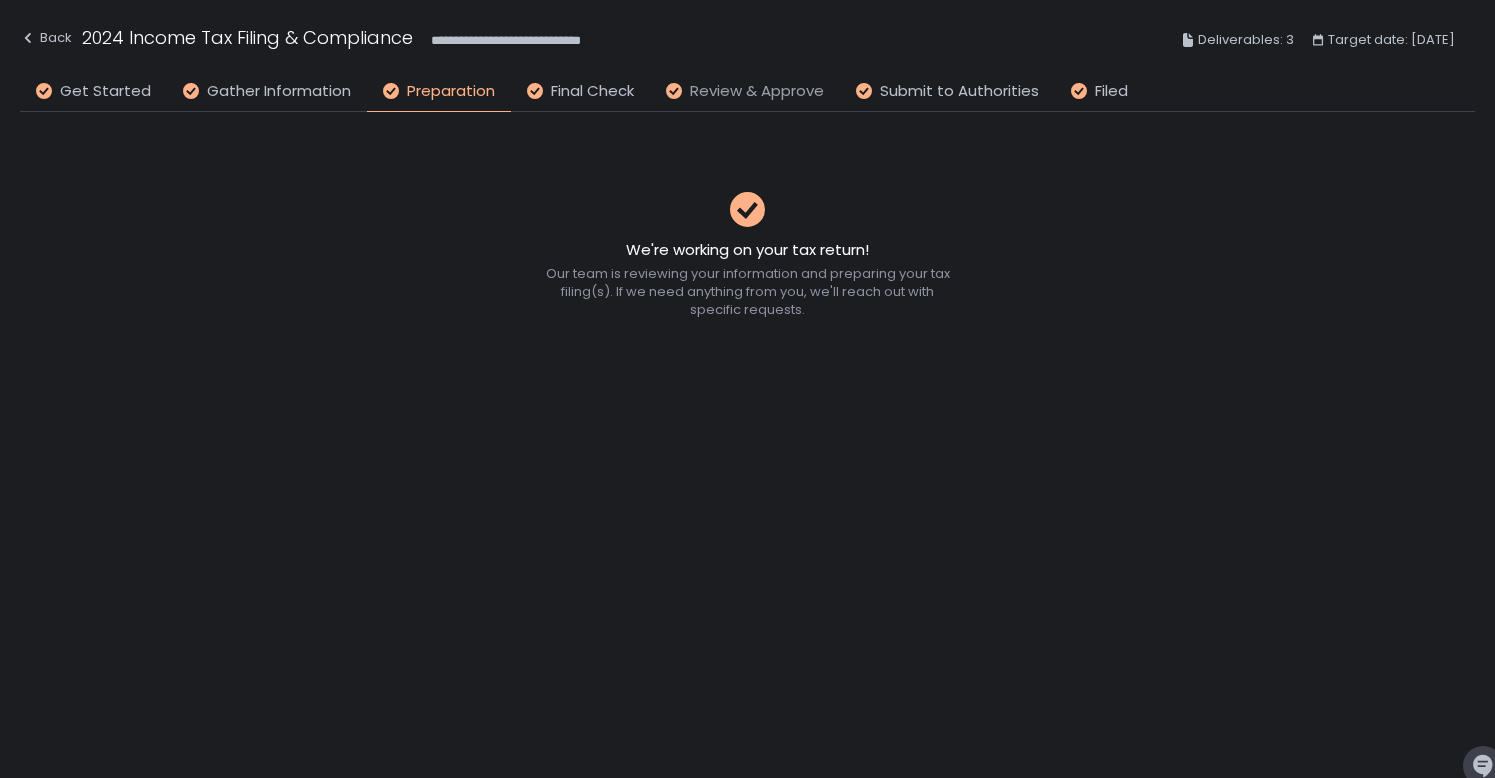 click on "Review & Approve" at bounding box center (757, 91) 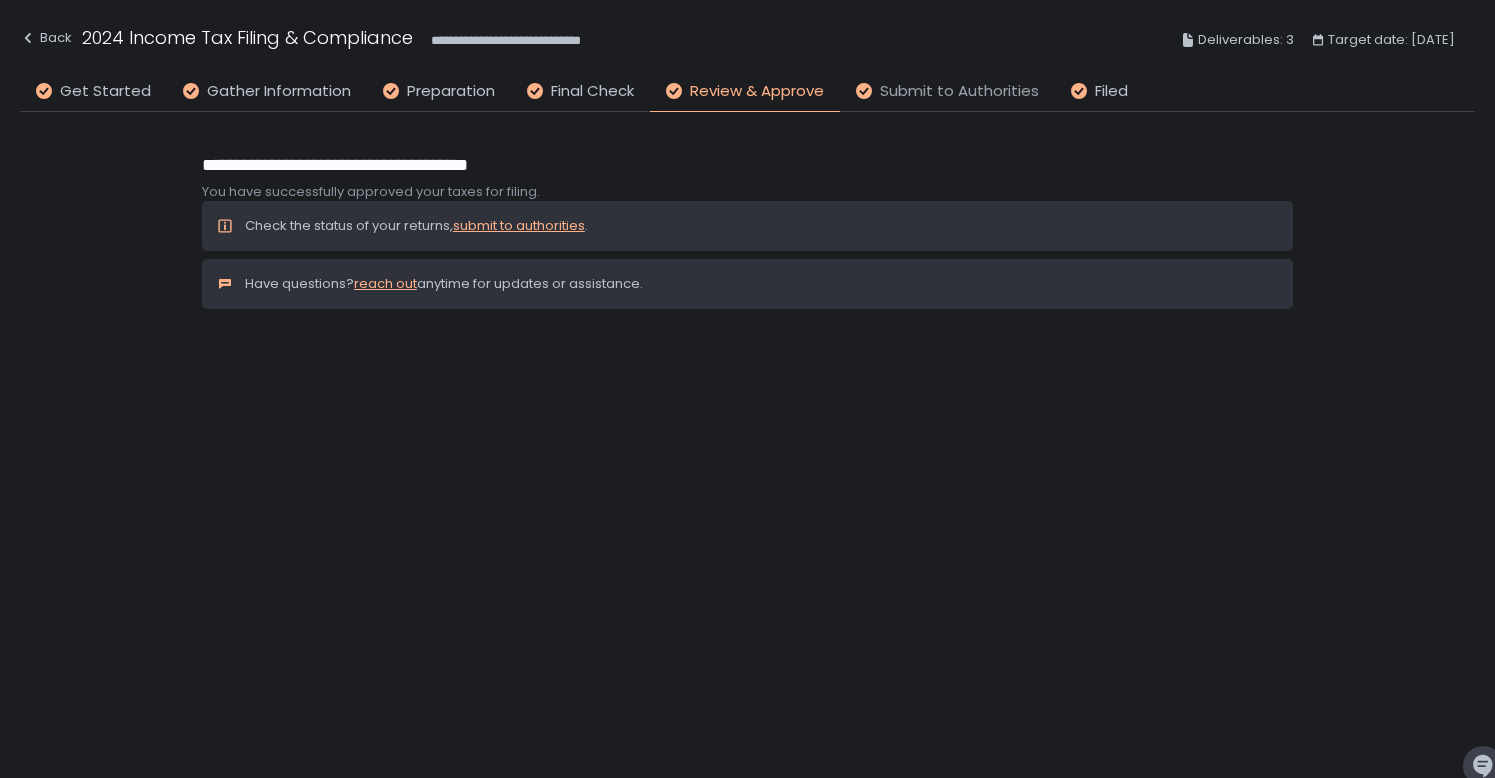 click on "Submit to Authorities" at bounding box center [959, 91] 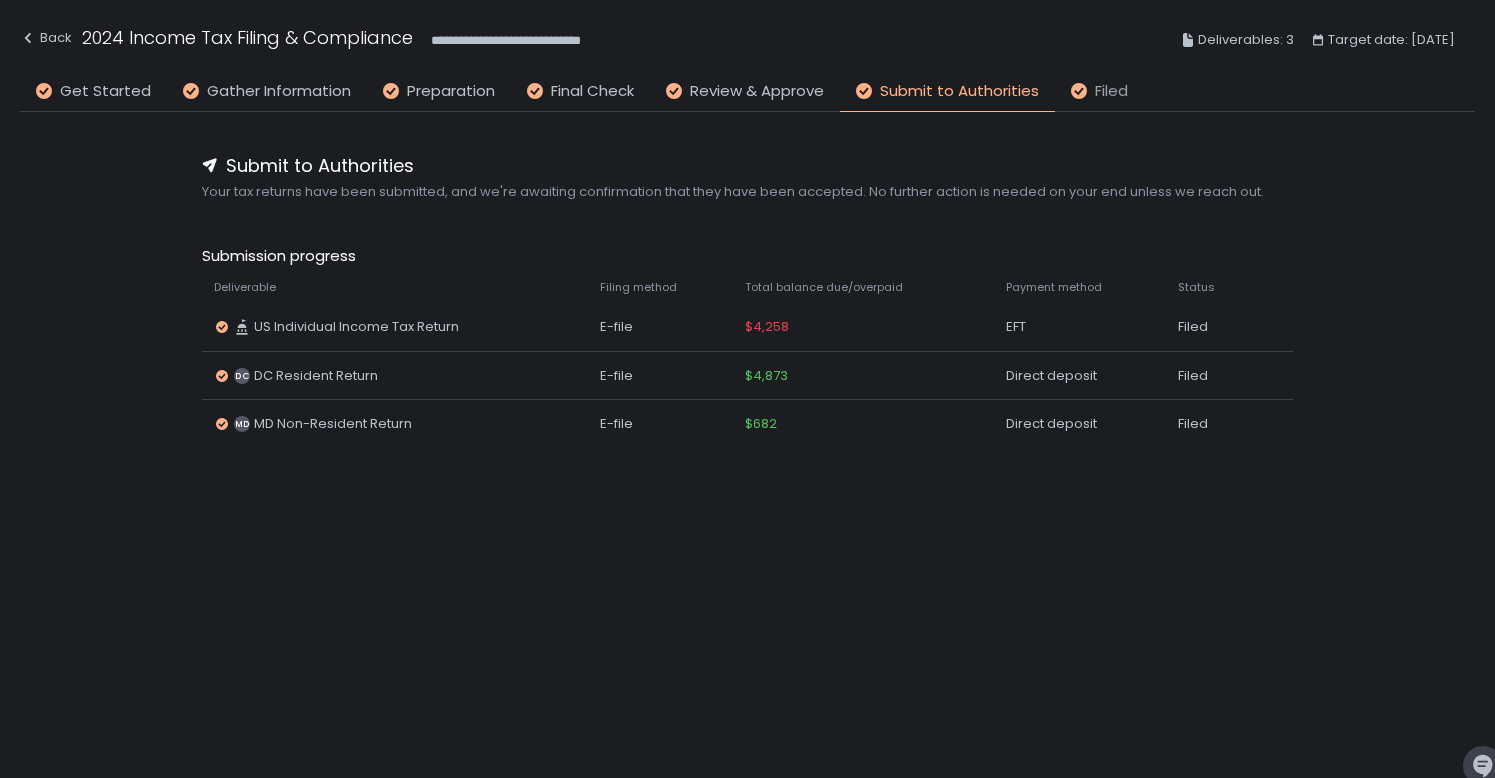 click on "Filed" at bounding box center (1111, 91) 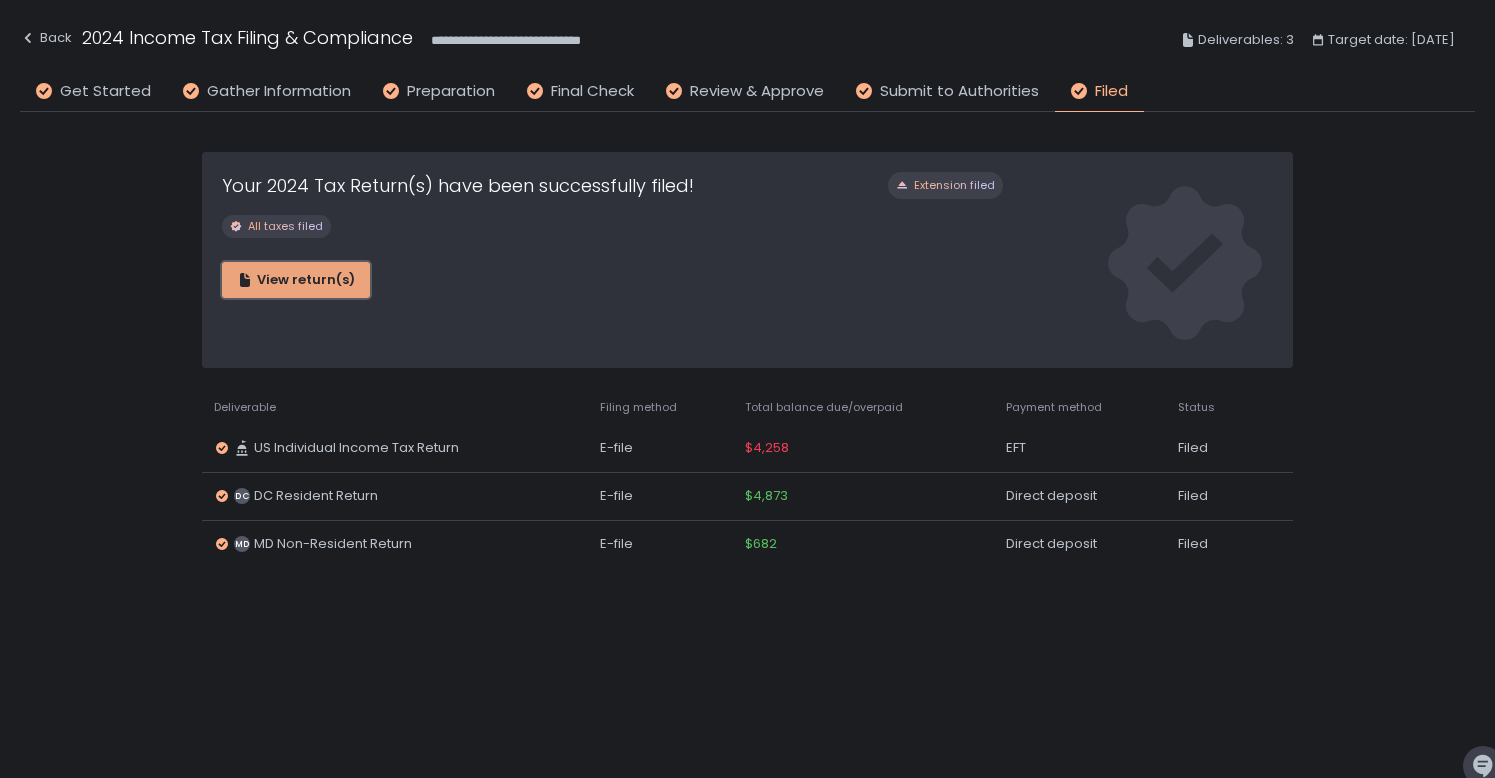click on "View return(s)" 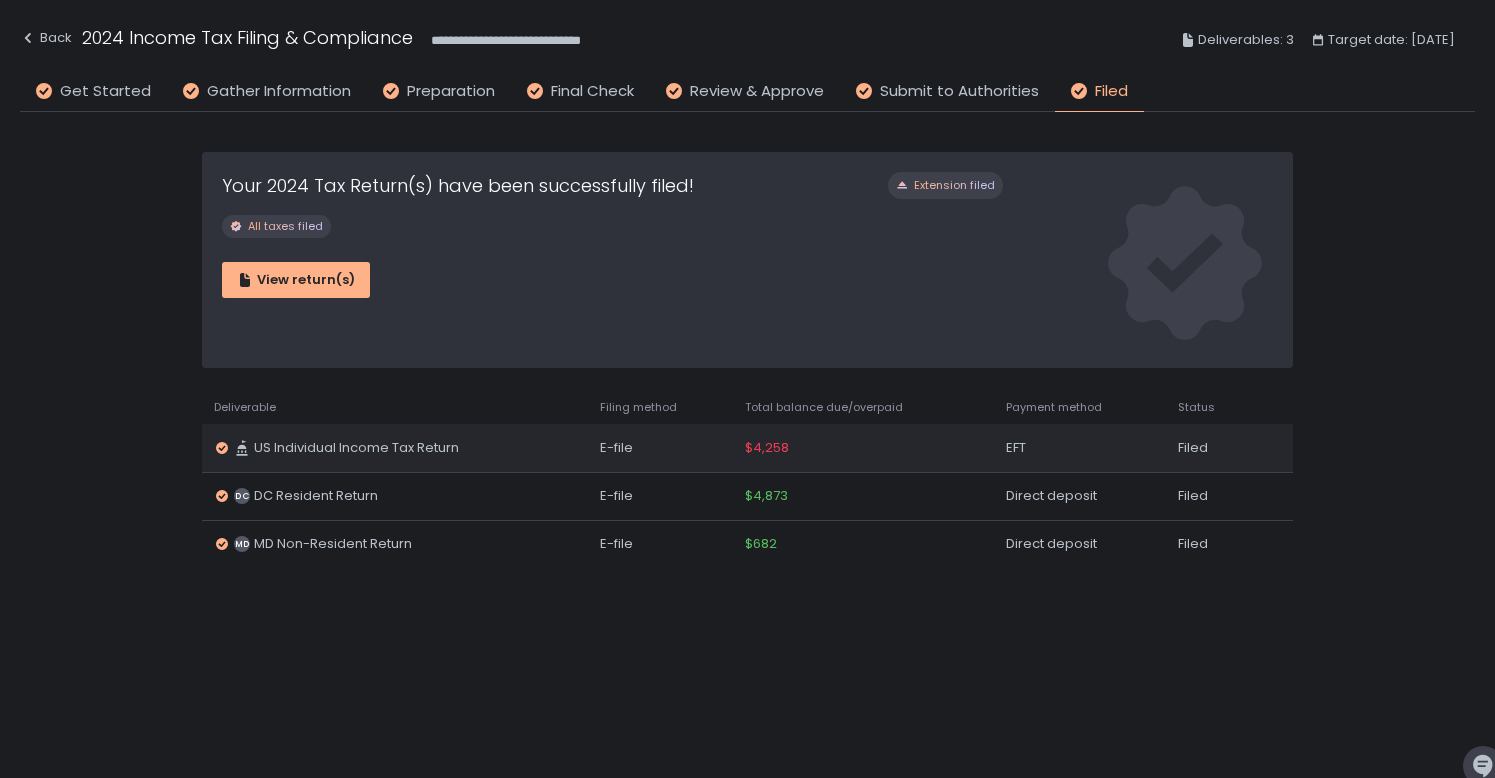 click on "US Individual Income Tax Return" at bounding box center [395, 448] 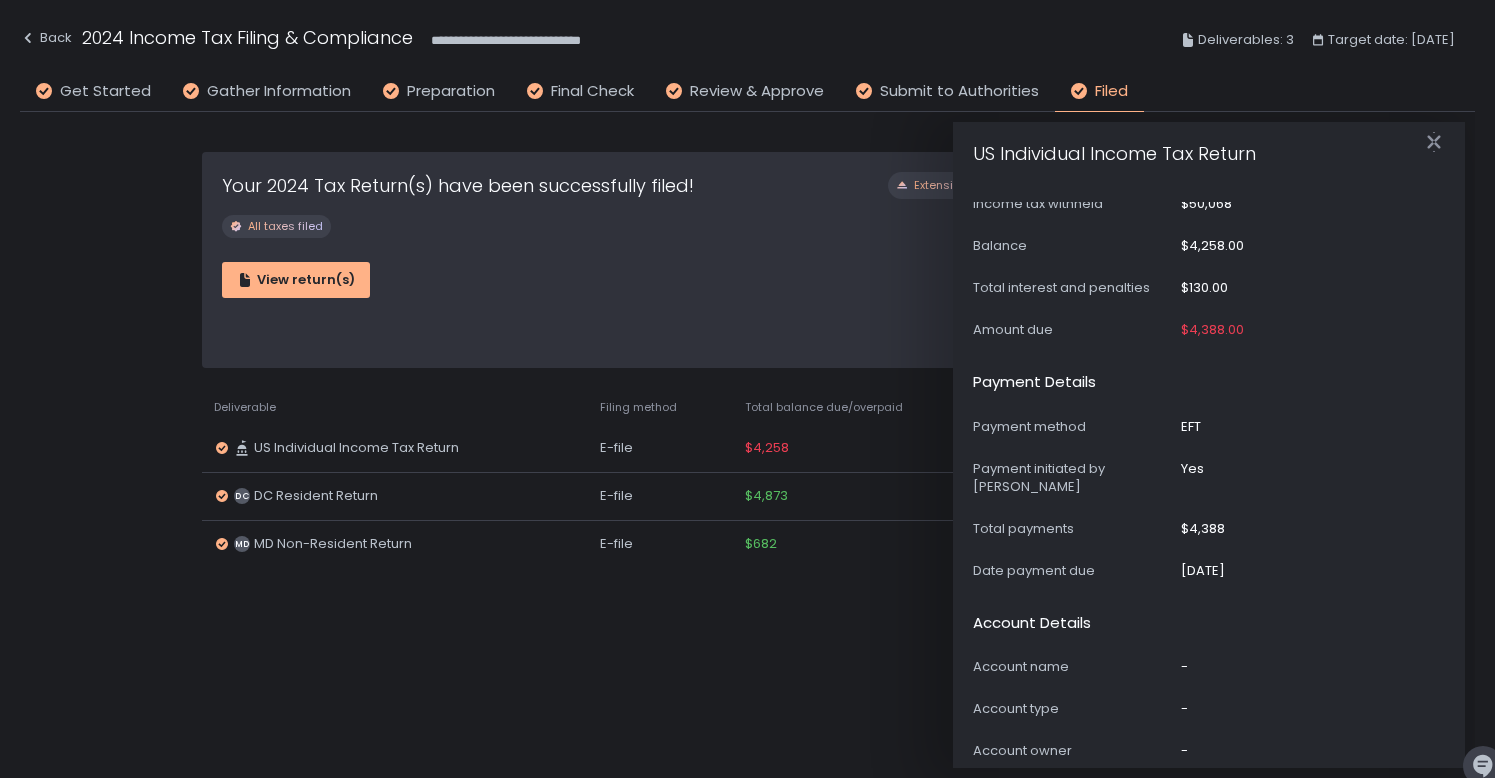 scroll, scrollTop: 1093, scrollLeft: 0, axis: vertical 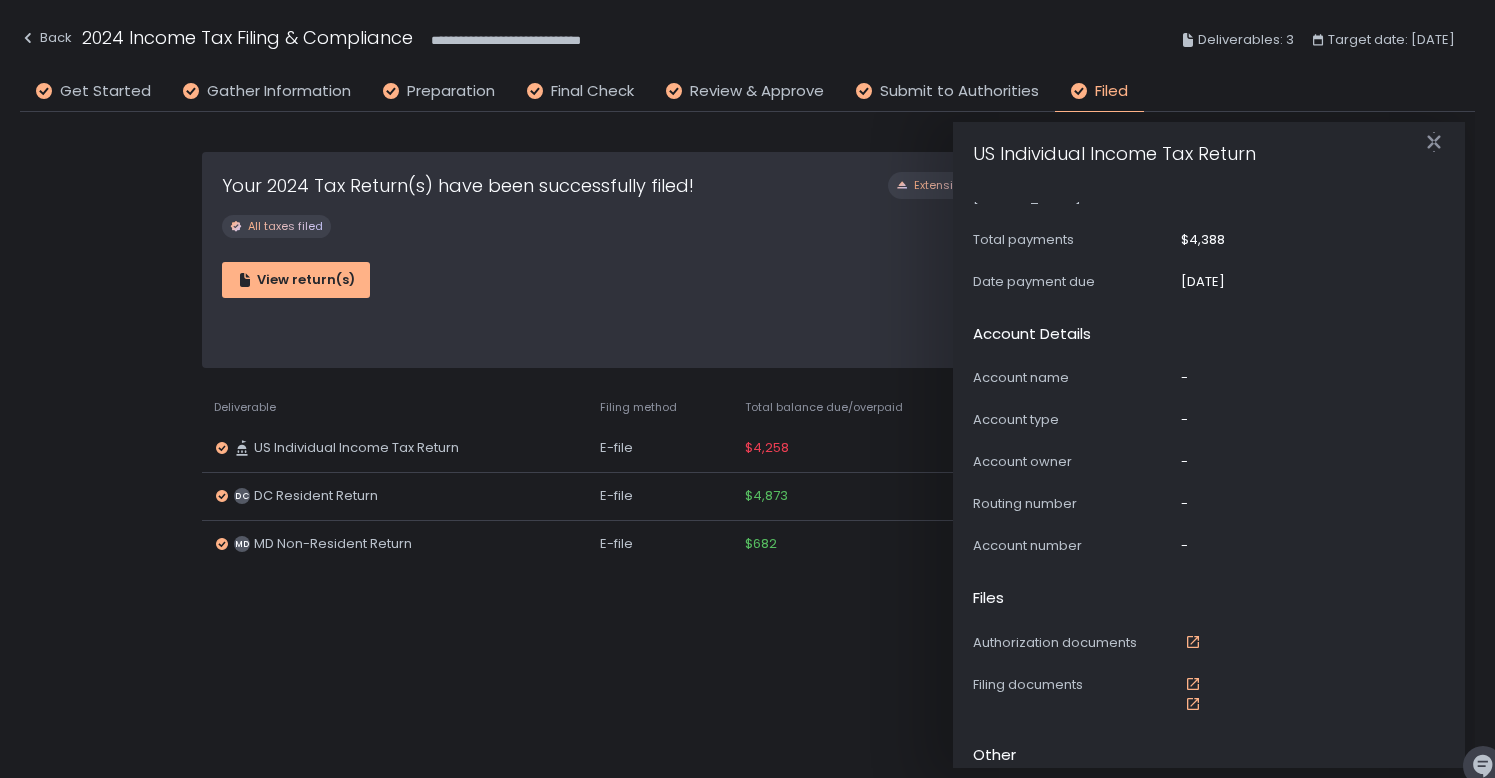click 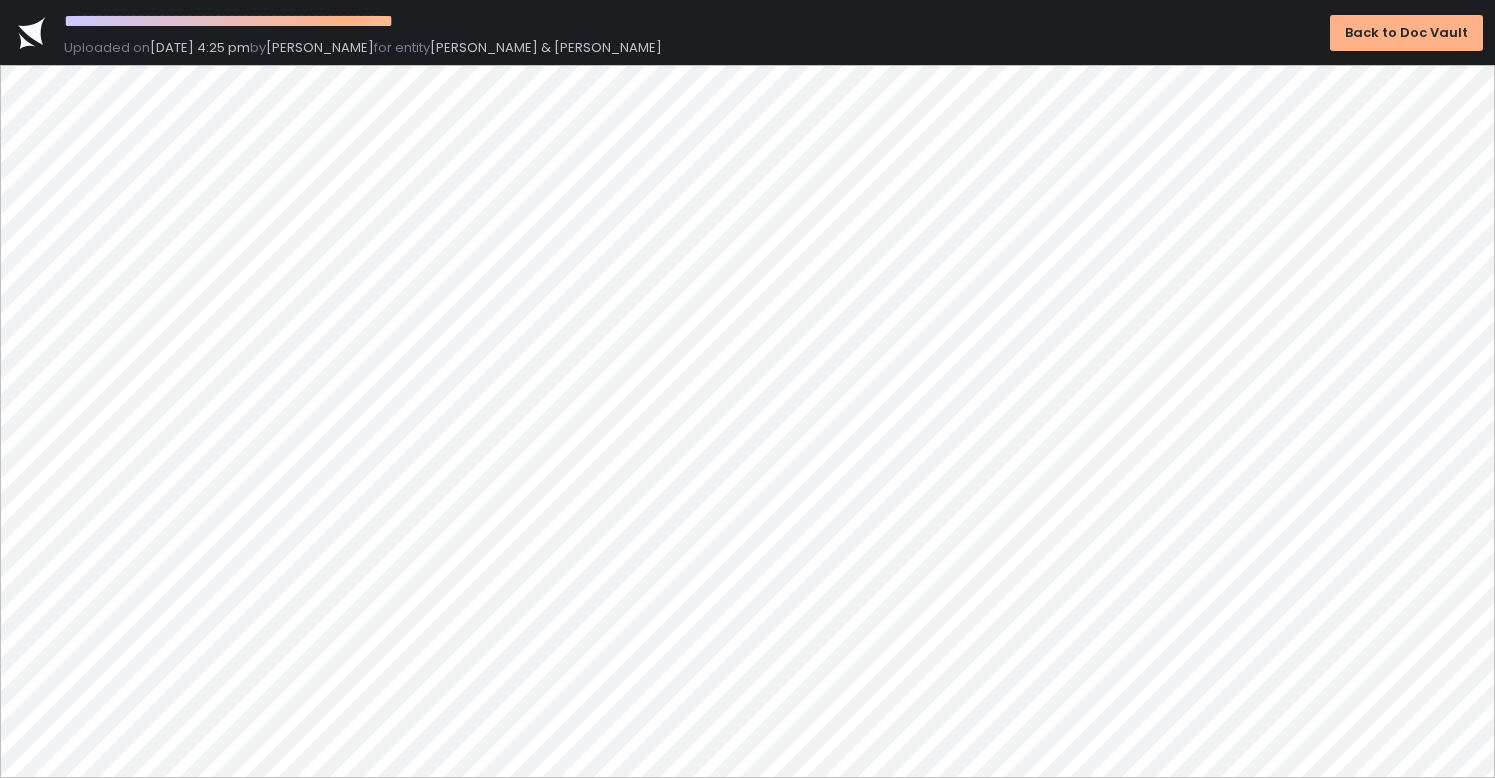 scroll, scrollTop: 0, scrollLeft: 0, axis: both 